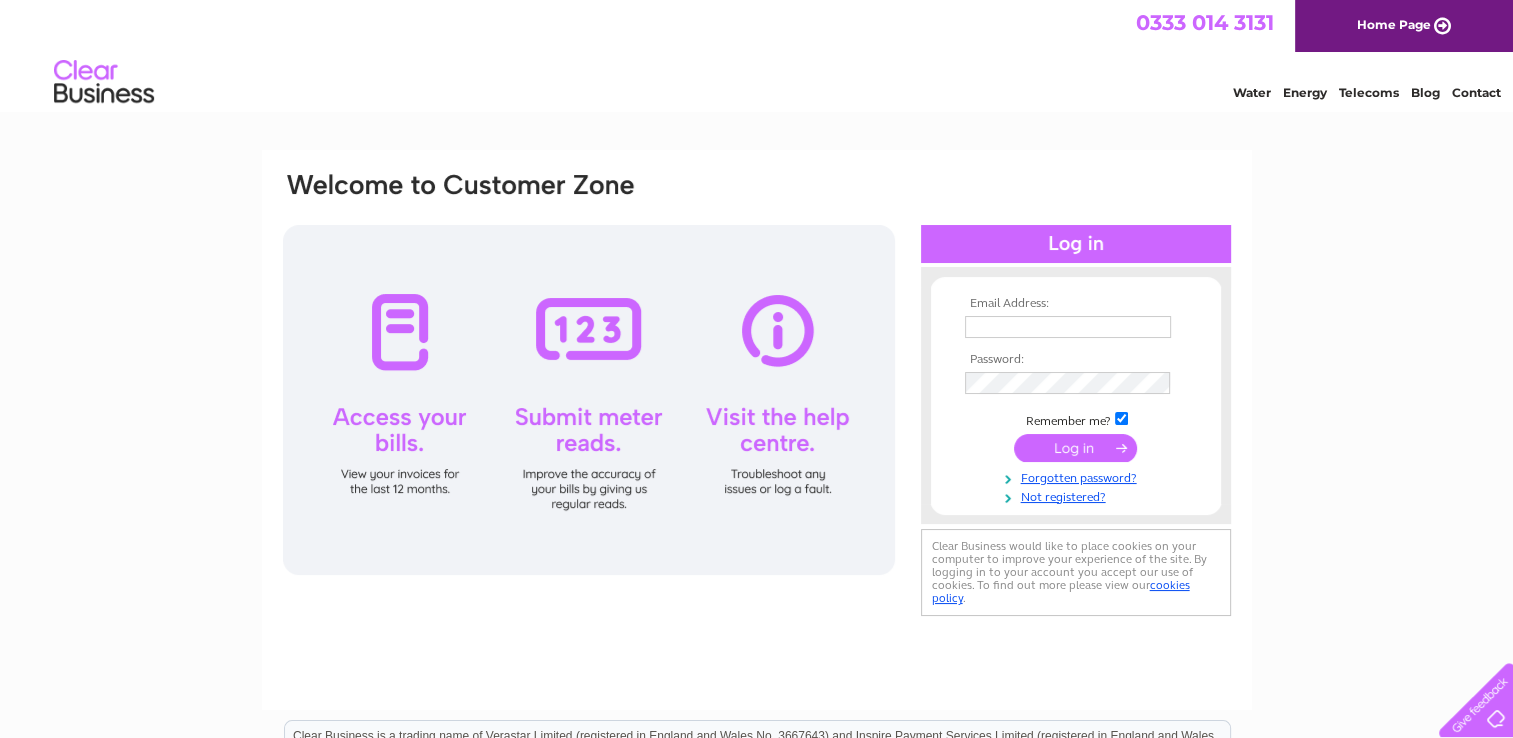 scroll, scrollTop: 0, scrollLeft: 0, axis: both 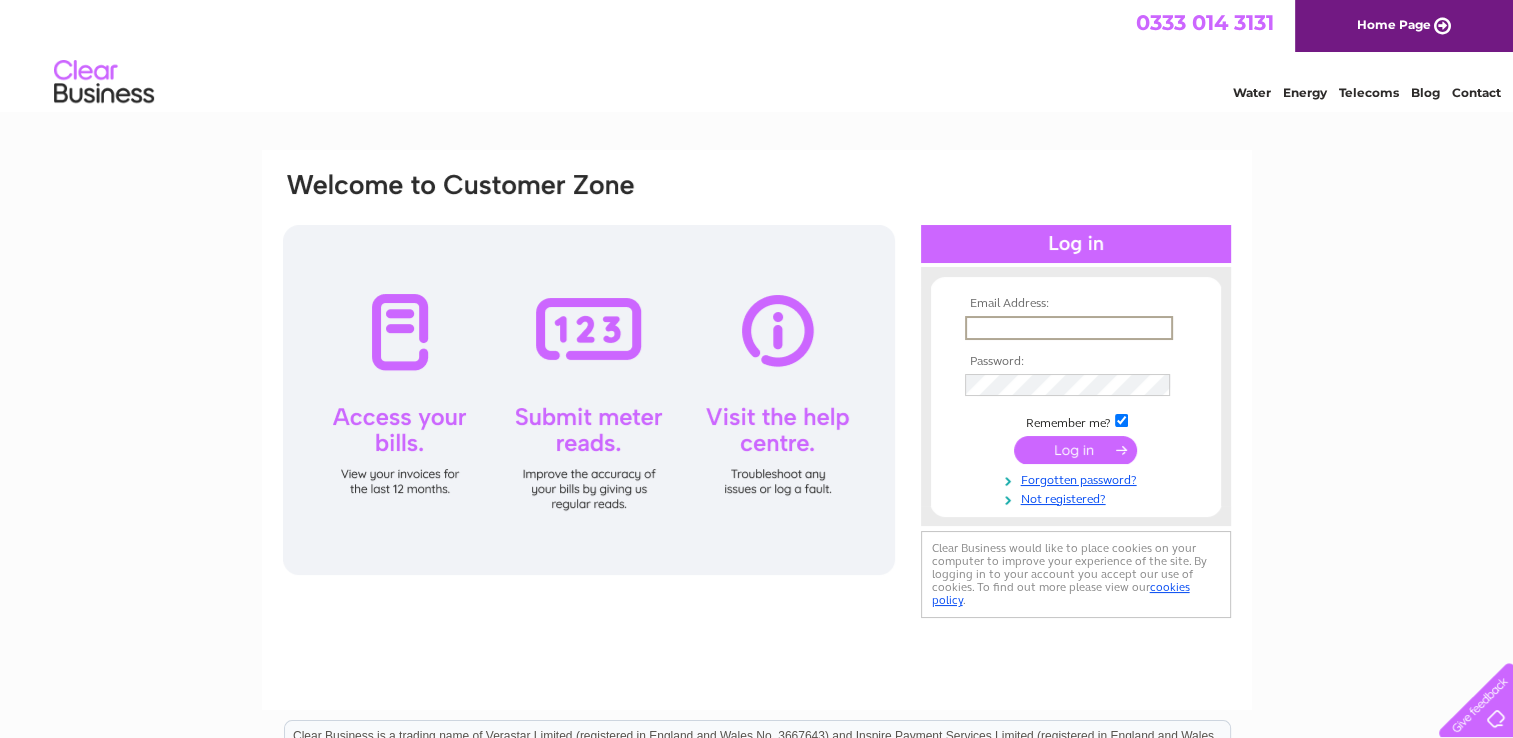 click at bounding box center [1069, 328] 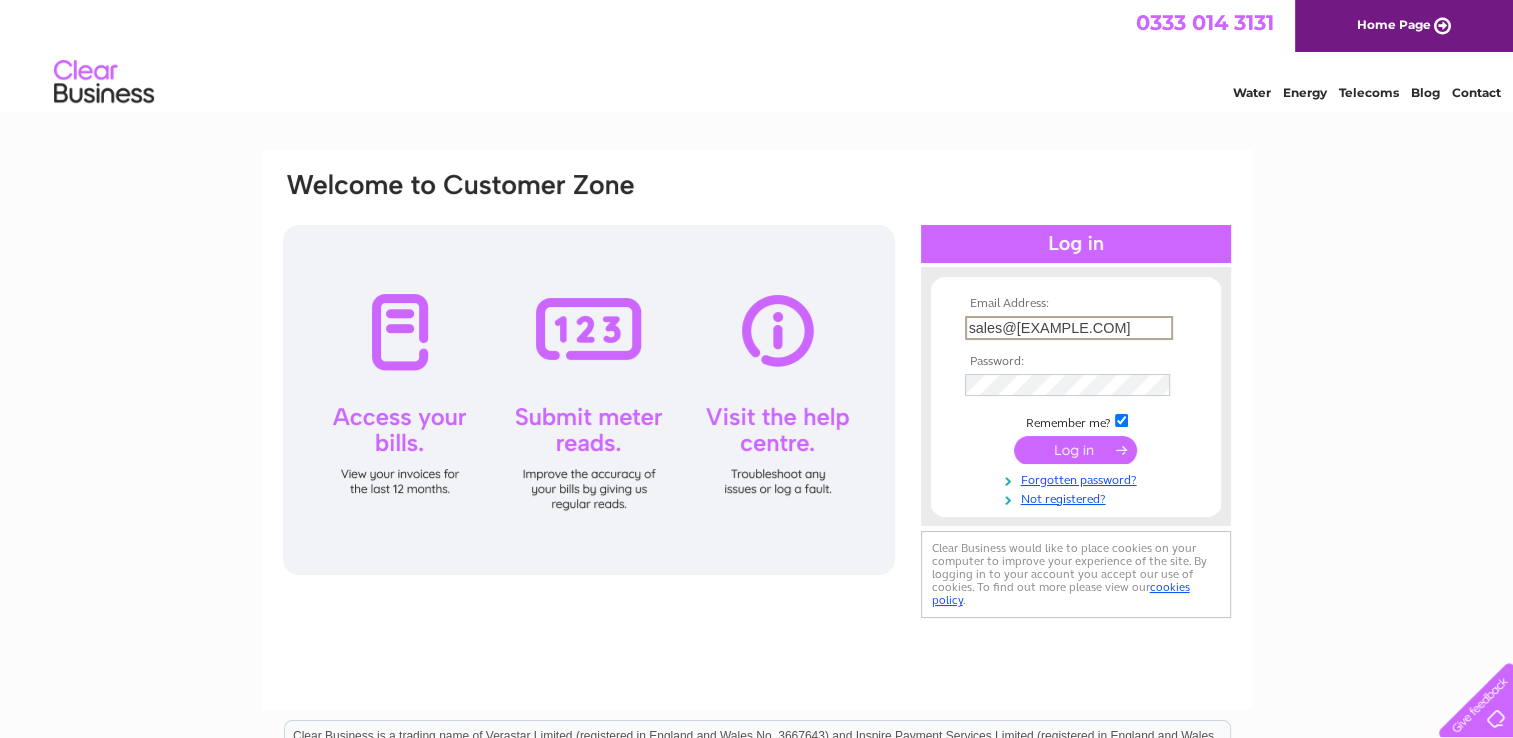 type on "sales@homegrownni.com" 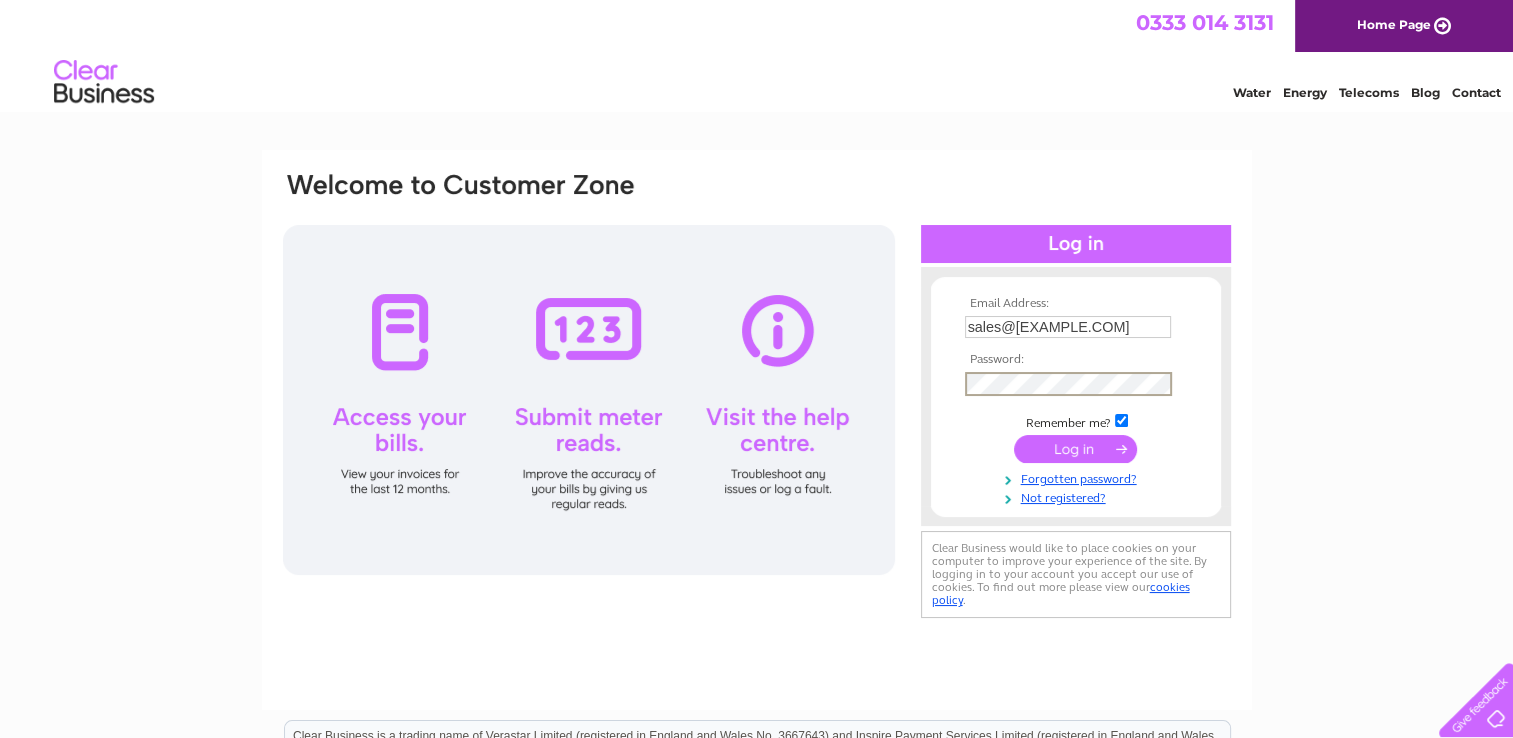 click at bounding box center (1075, 449) 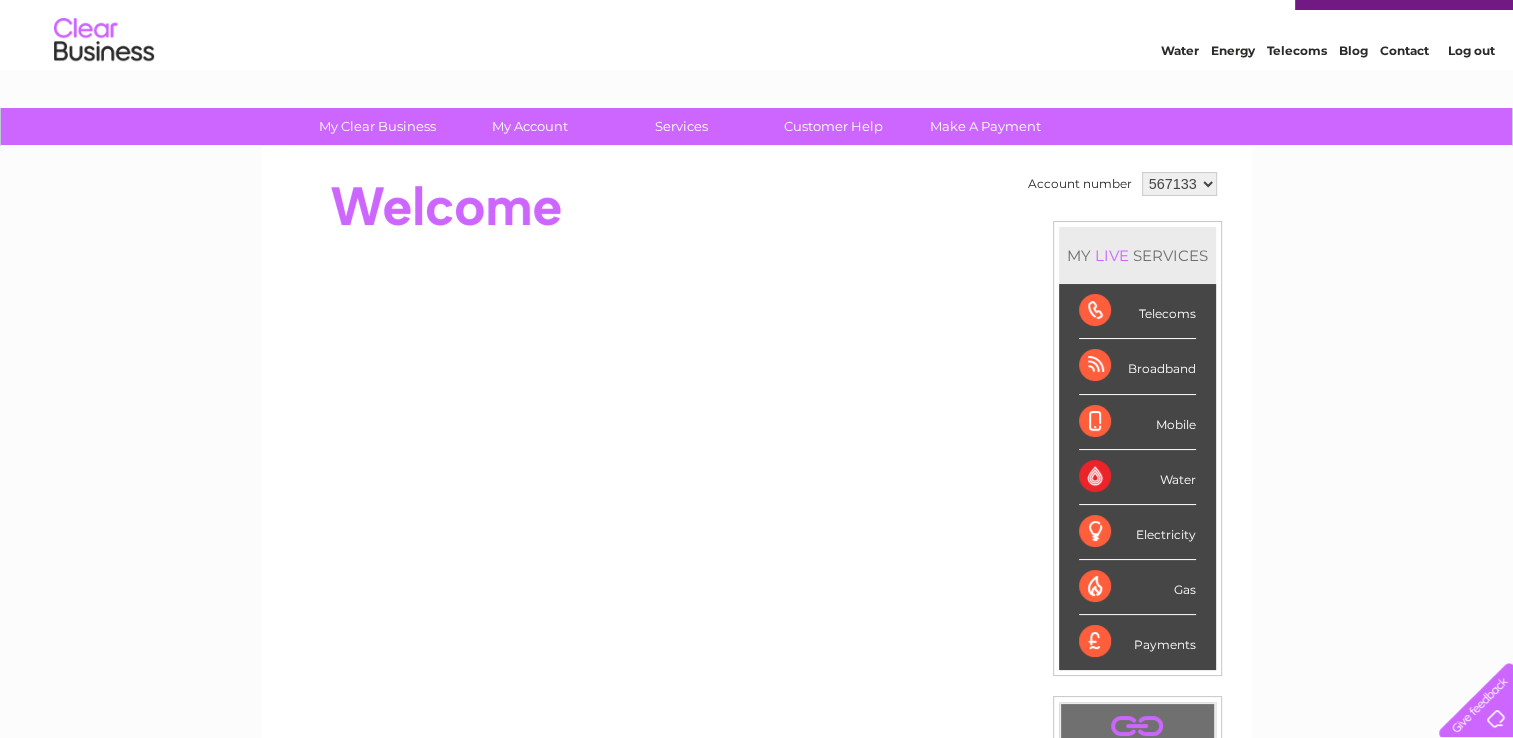 scroll, scrollTop: 0, scrollLeft: 0, axis: both 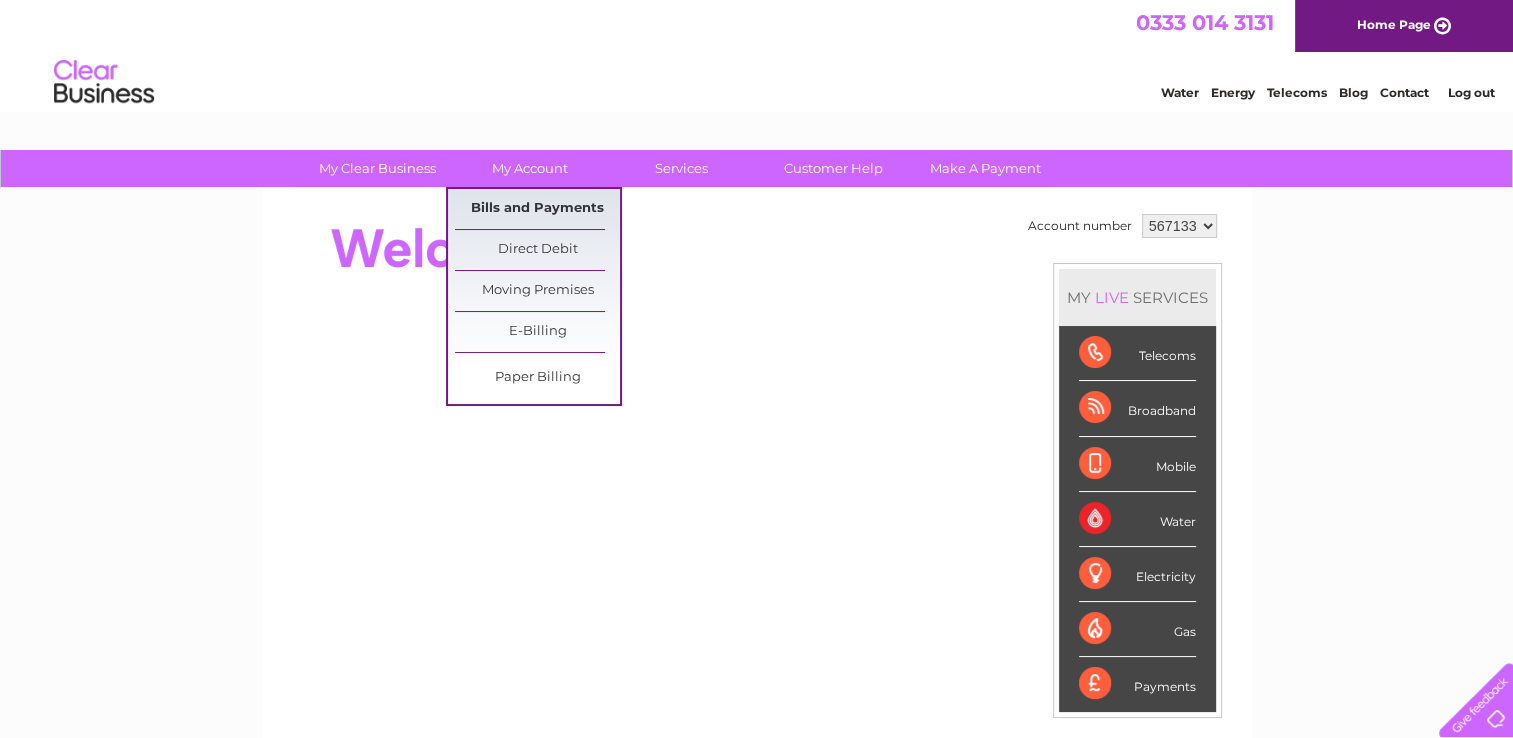 click on "Bills and Payments" at bounding box center (537, 209) 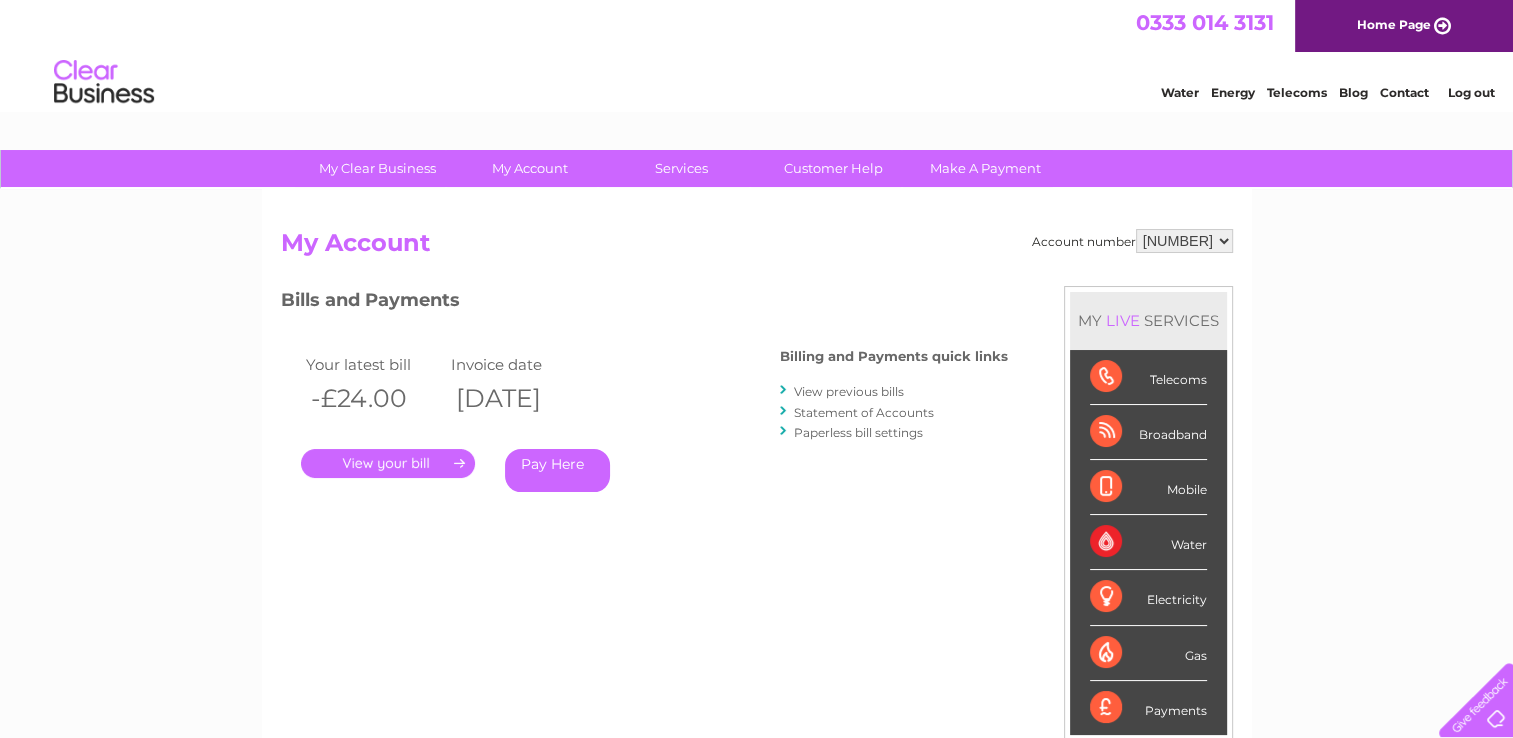 scroll, scrollTop: 0, scrollLeft: 0, axis: both 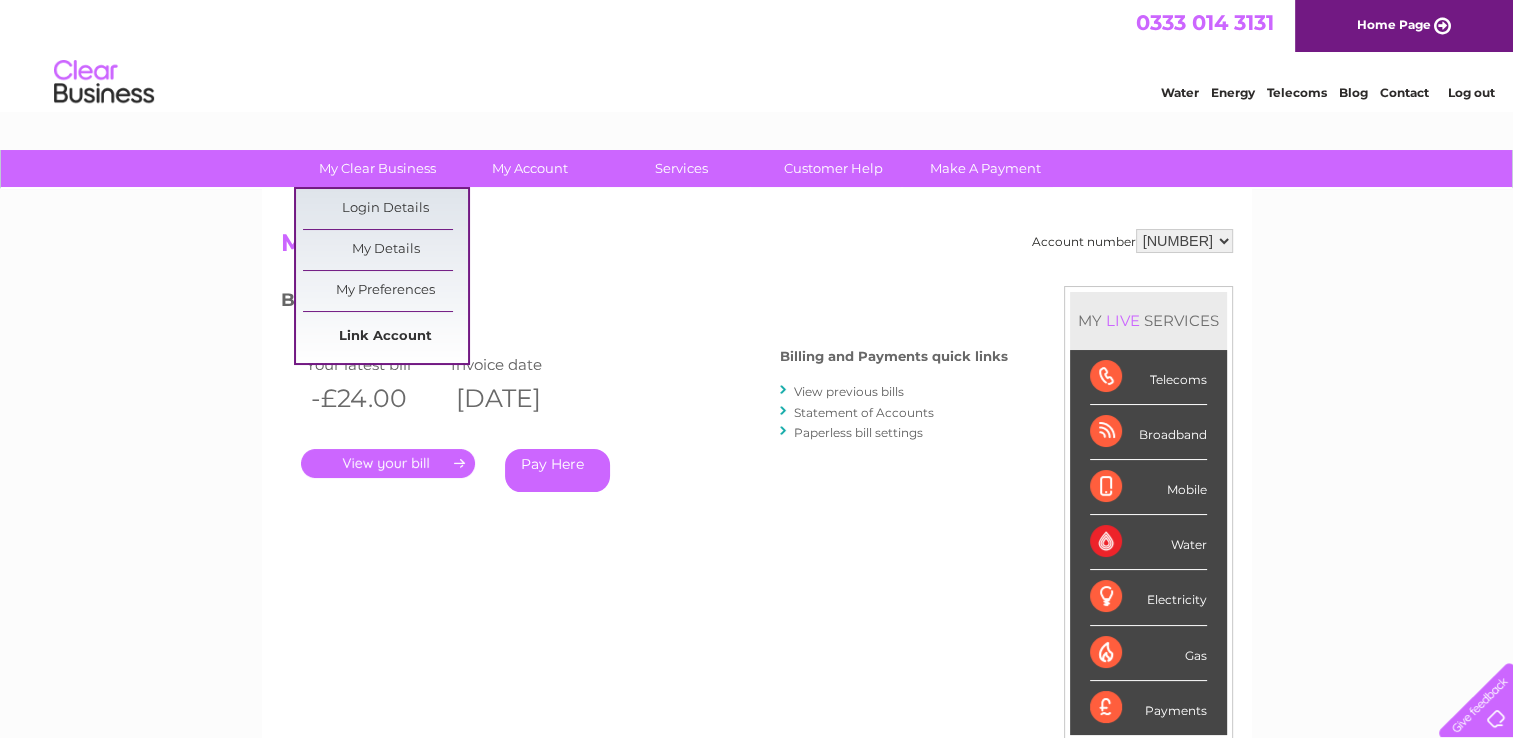 click on "Link Account" at bounding box center [385, 337] 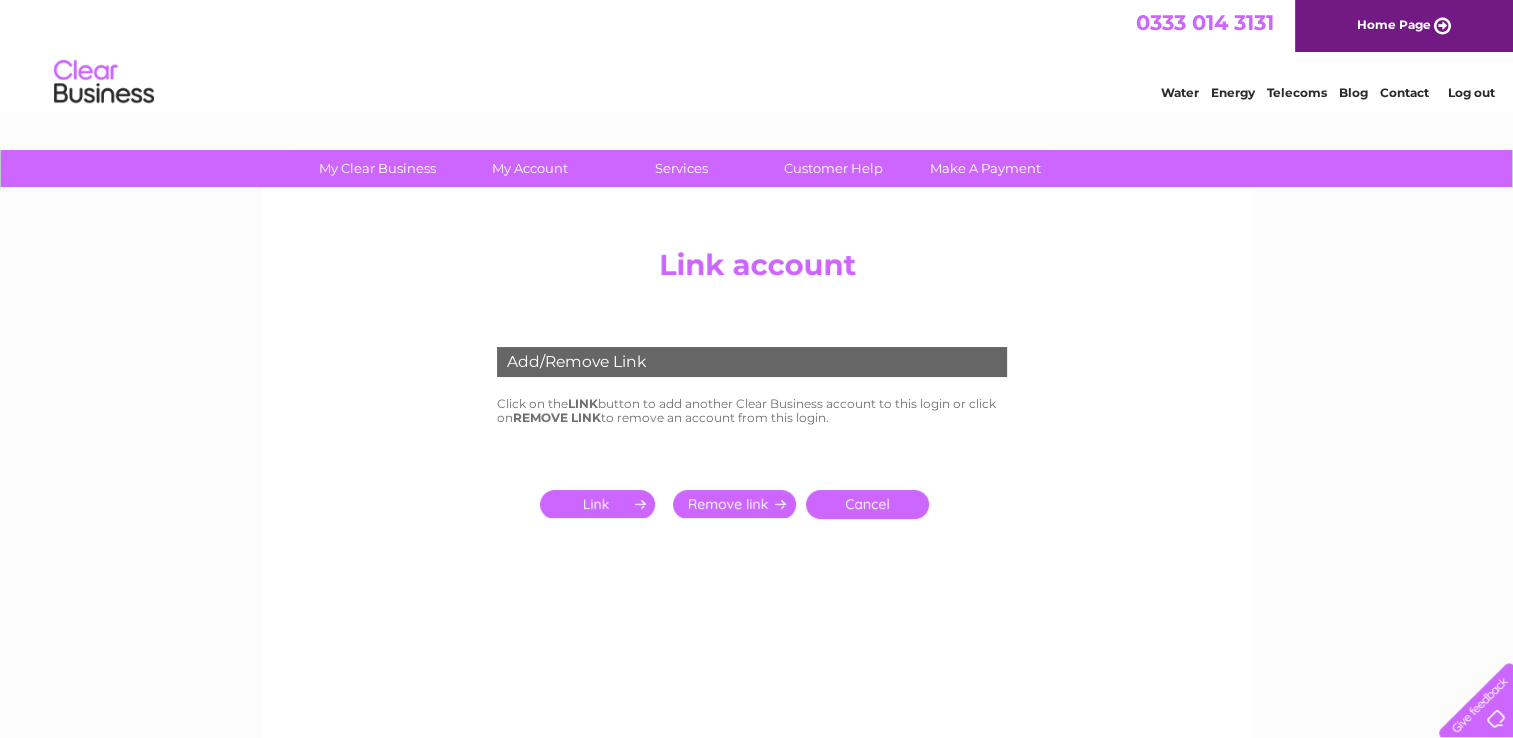 scroll, scrollTop: 0, scrollLeft: 0, axis: both 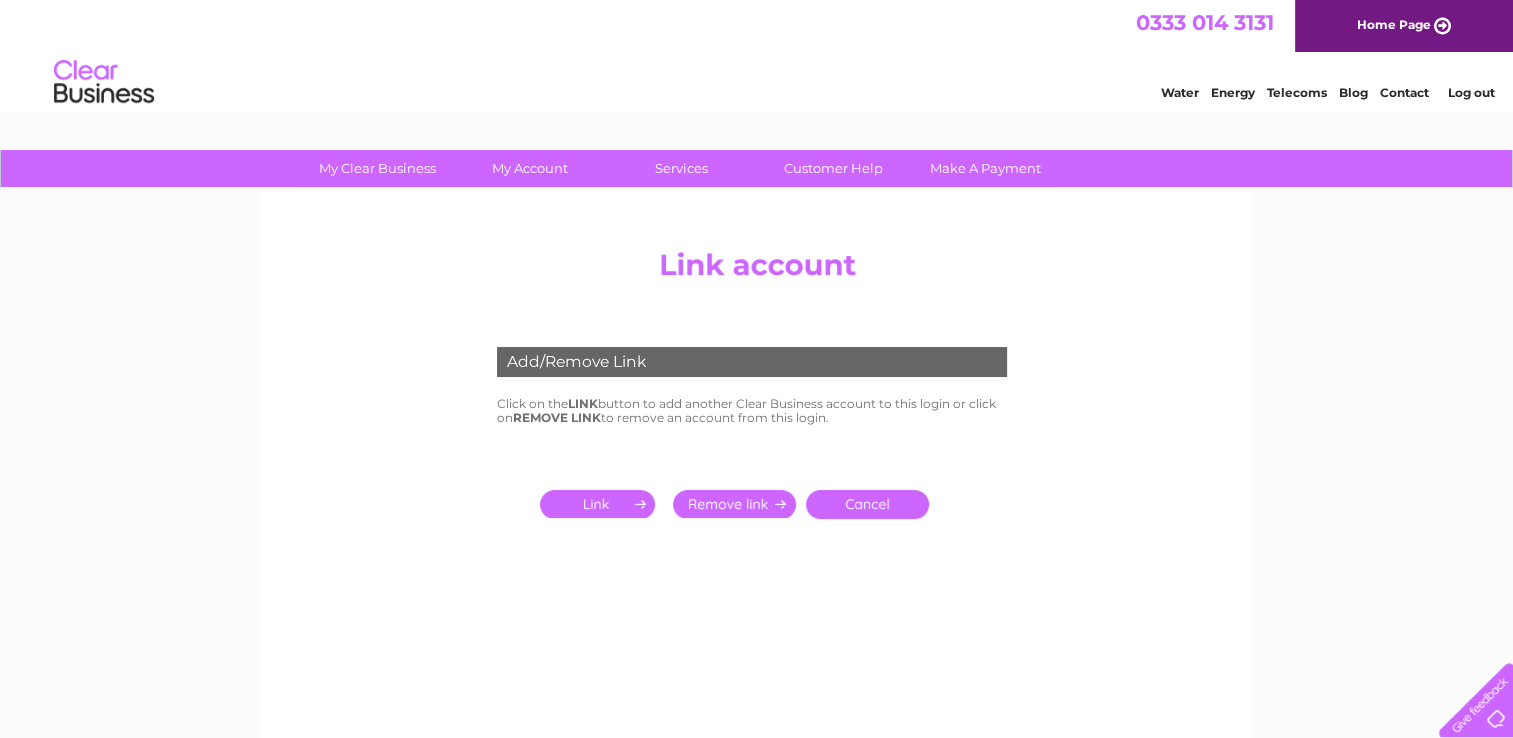 click at bounding box center (601, 504) 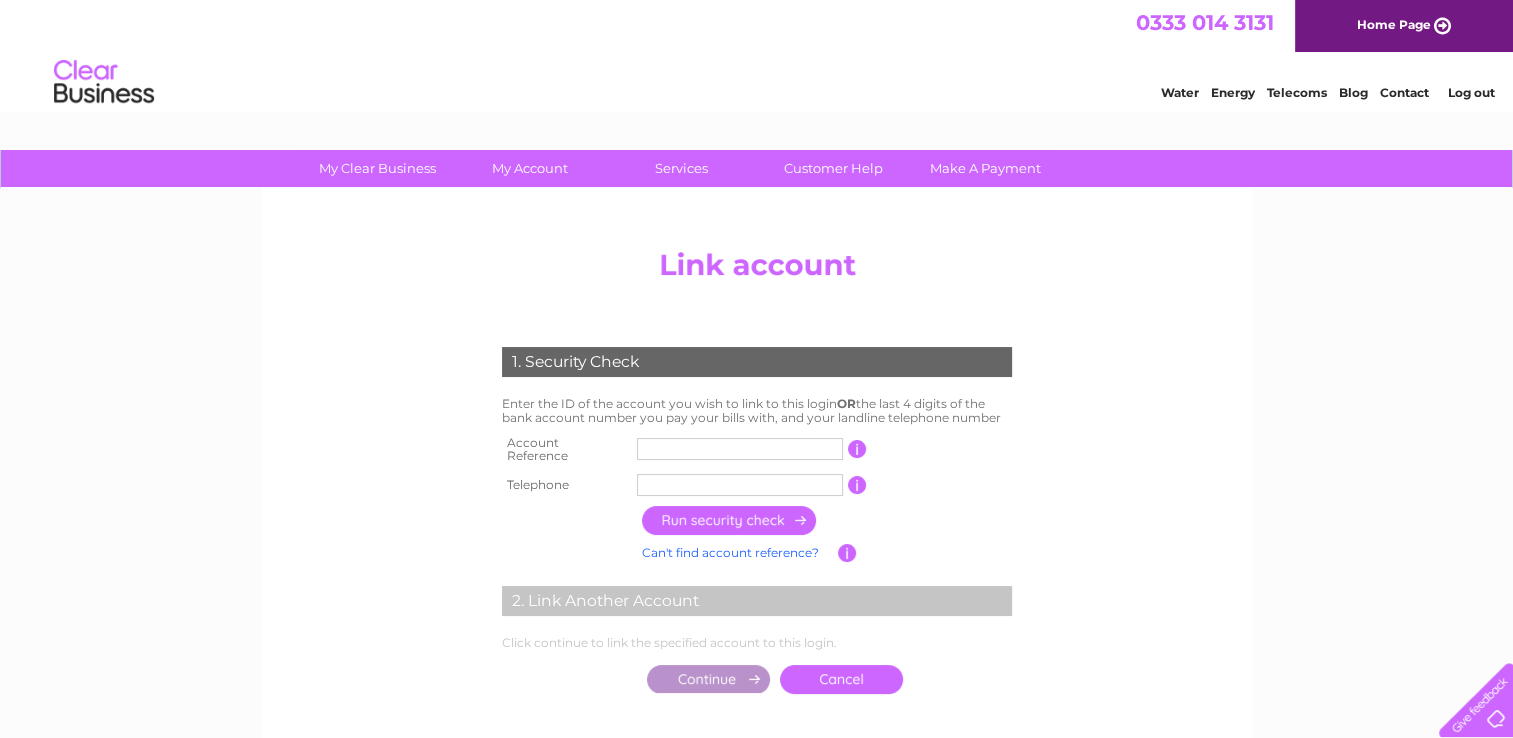 click at bounding box center (740, 449) 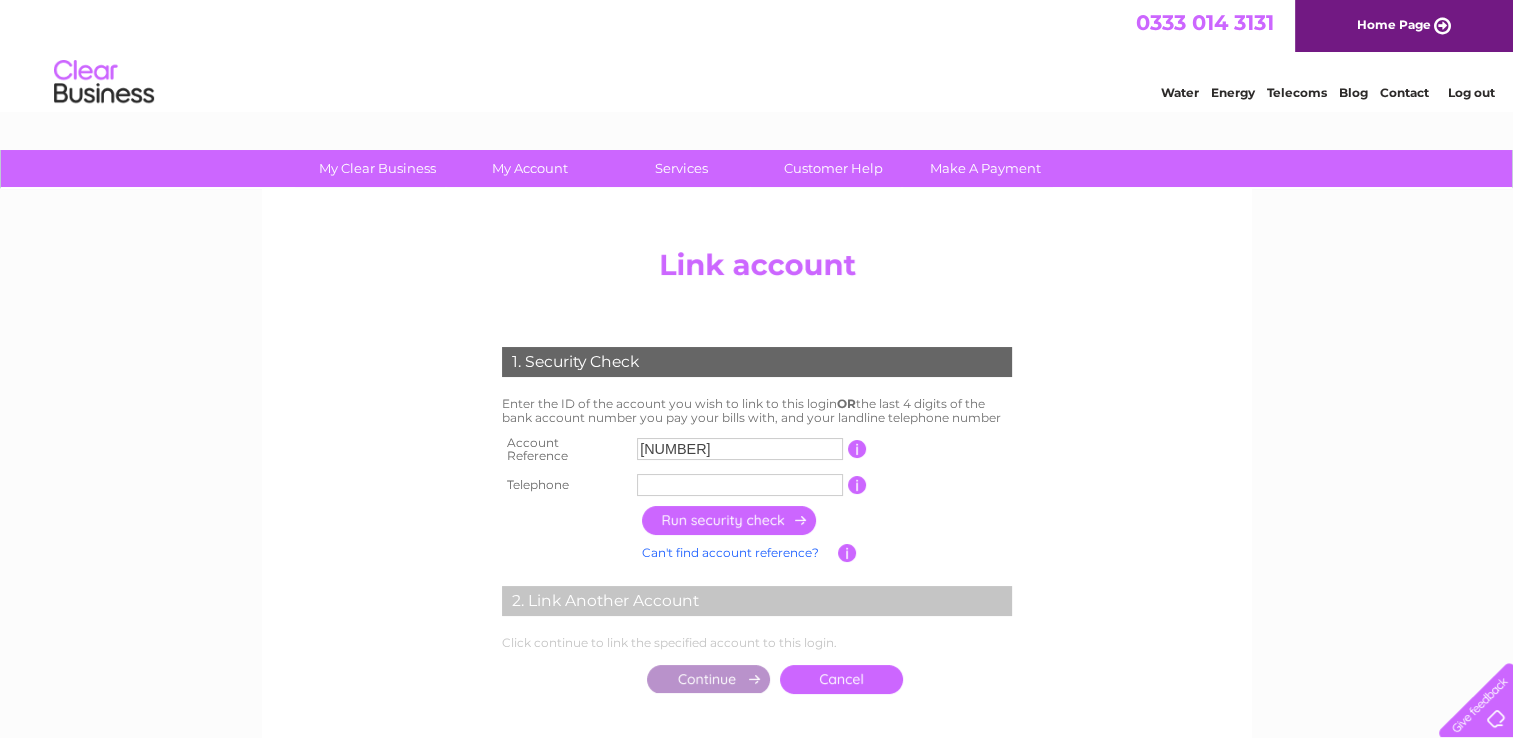 type on "7030" 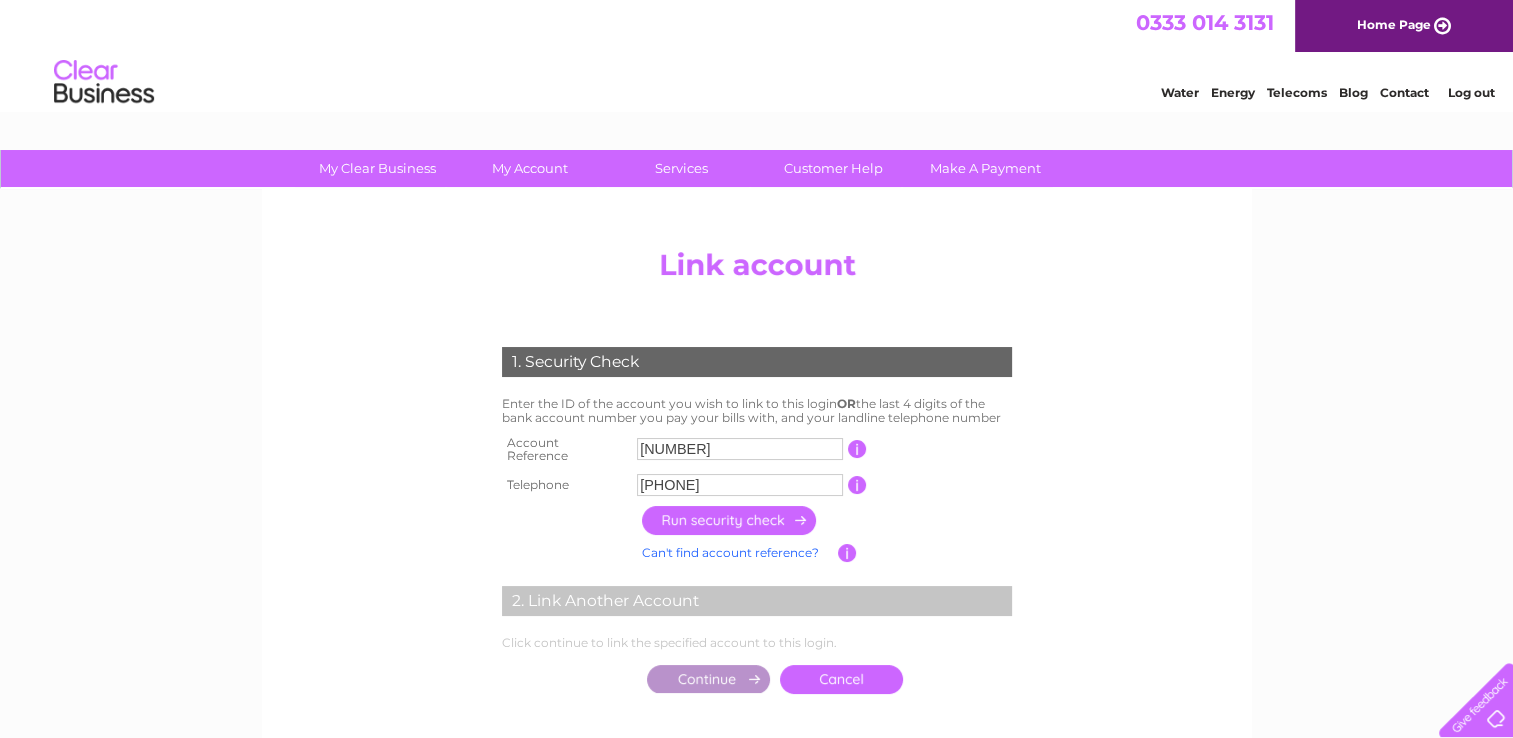 type on "[PHONE]" 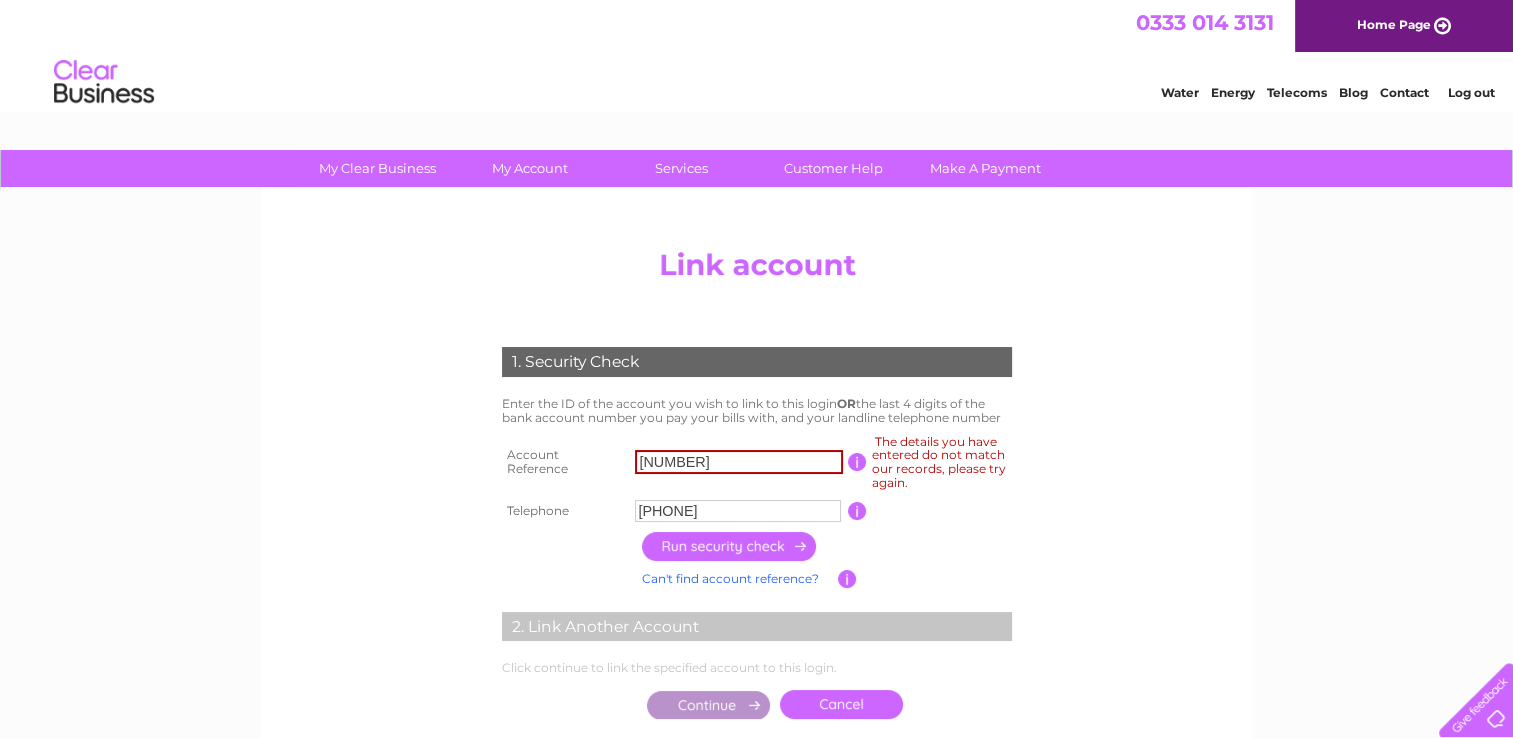 click on "Telecoms" at bounding box center [1297, 92] 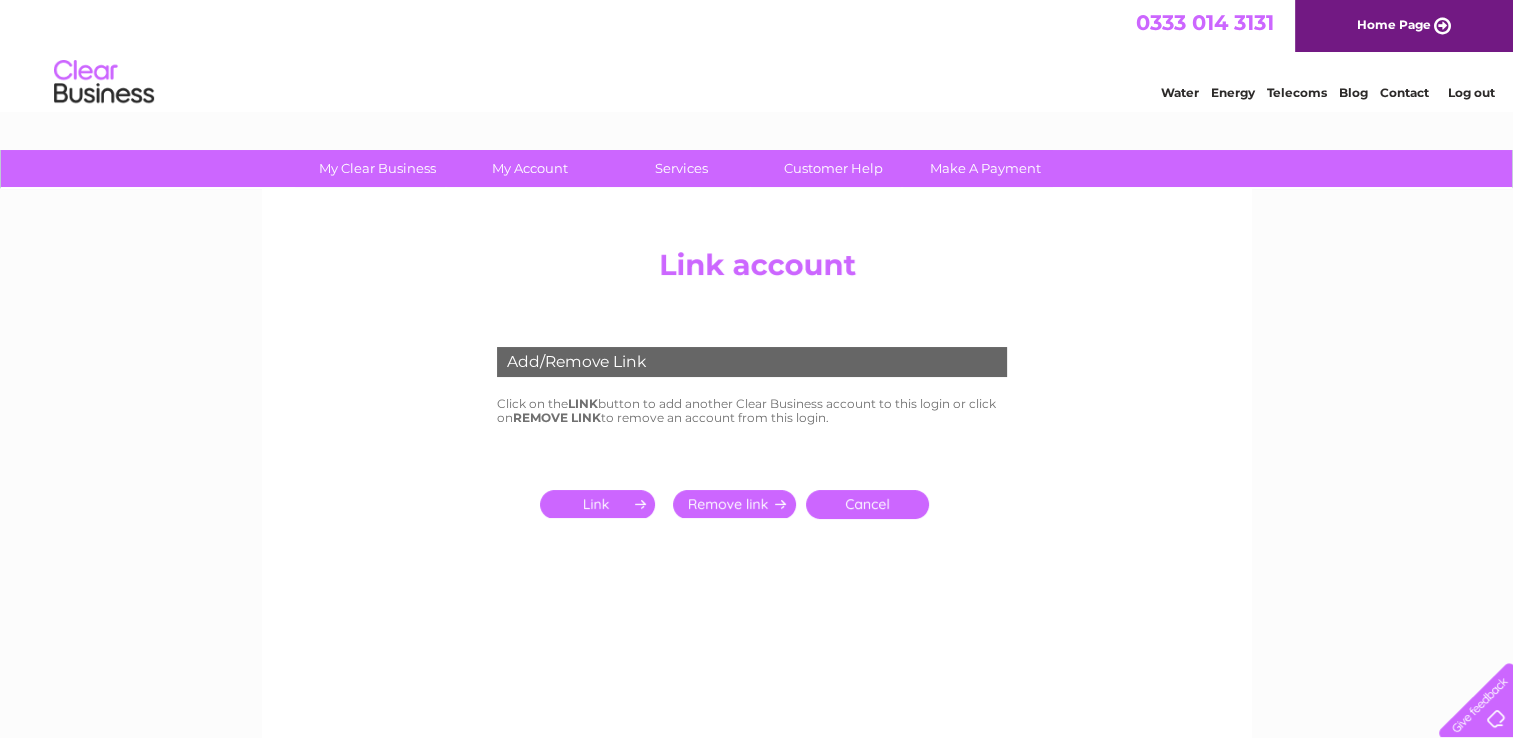 scroll, scrollTop: 0, scrollLeft: 0, axis: both 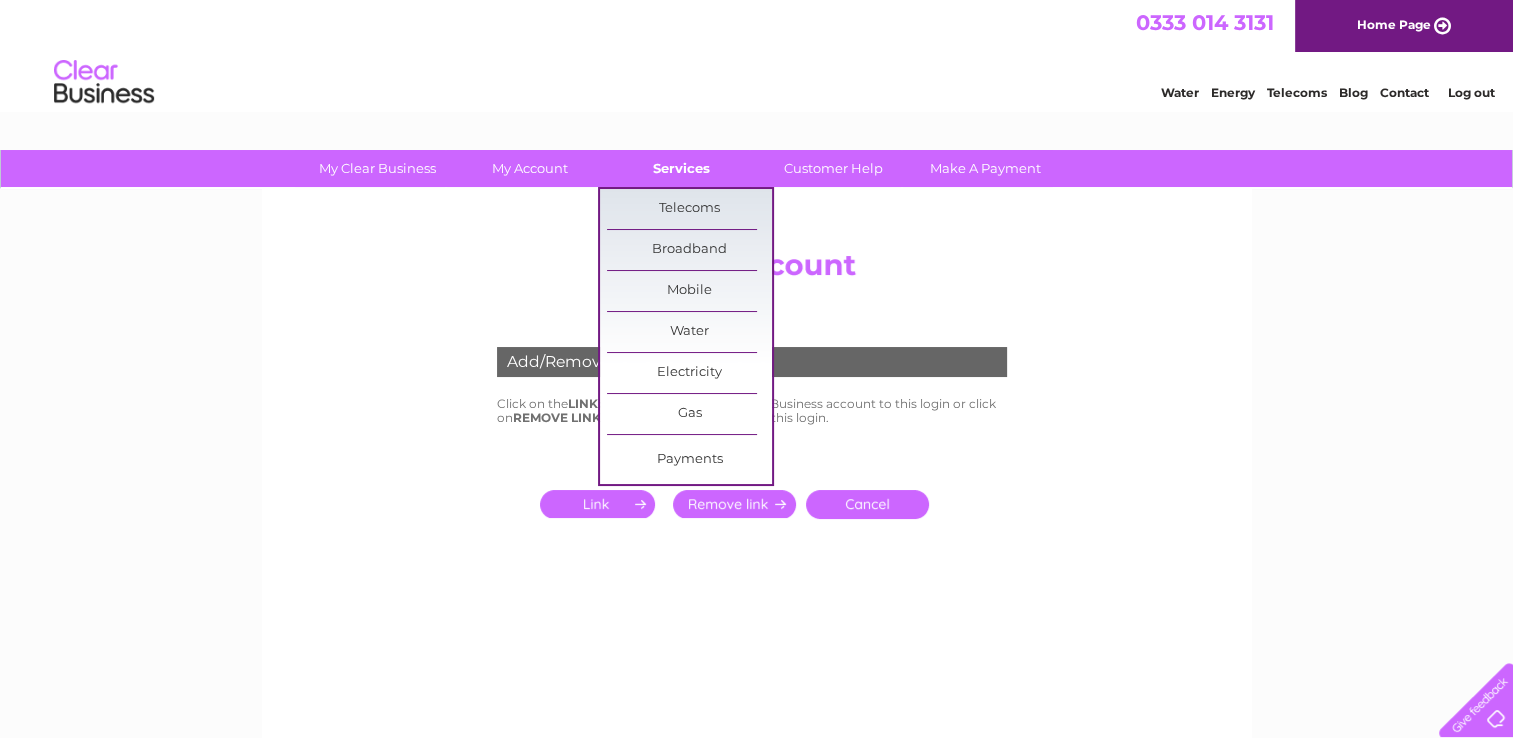 click on "Services" at bounding box center (681, 168) 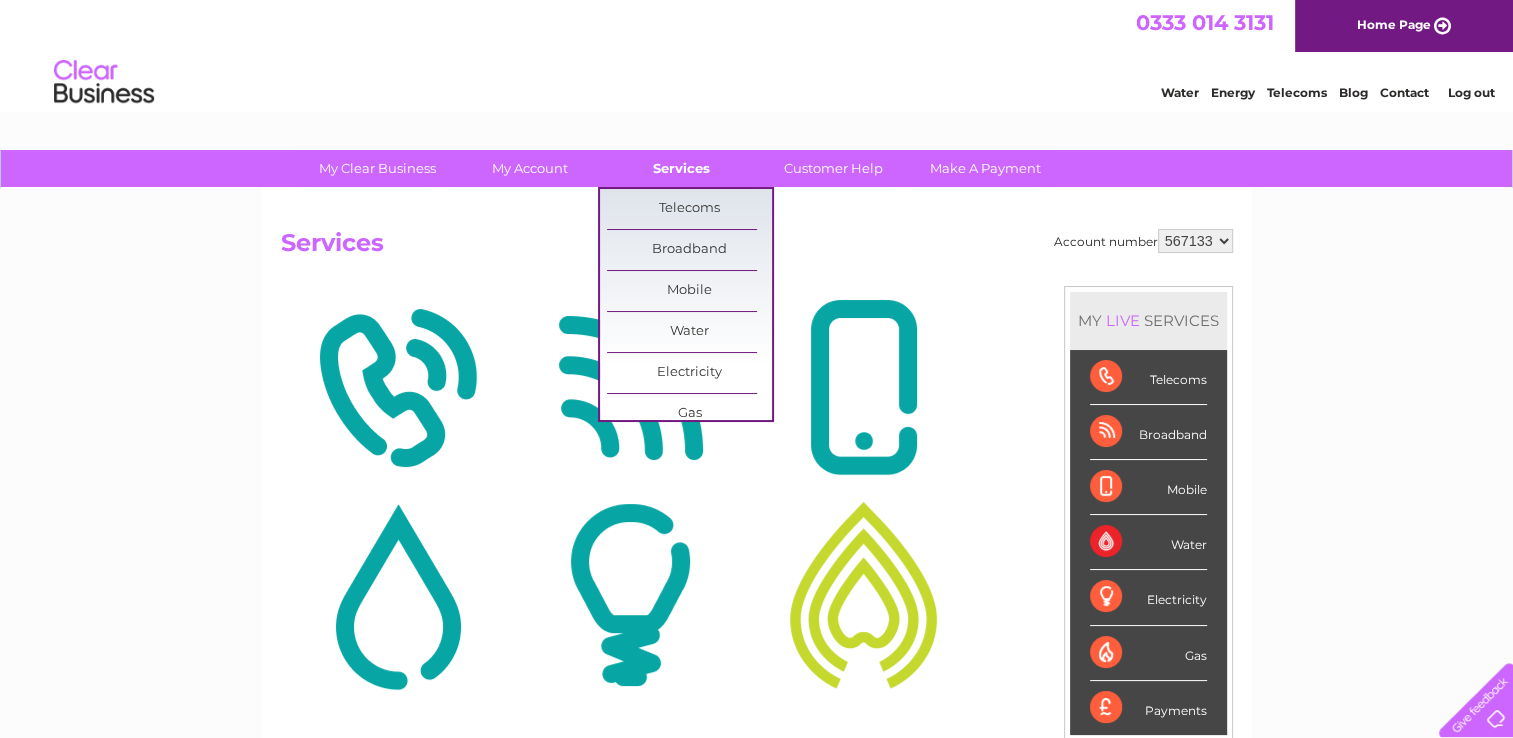 scroll, scrollTop: 0, scrollLeft: 0, axis: both 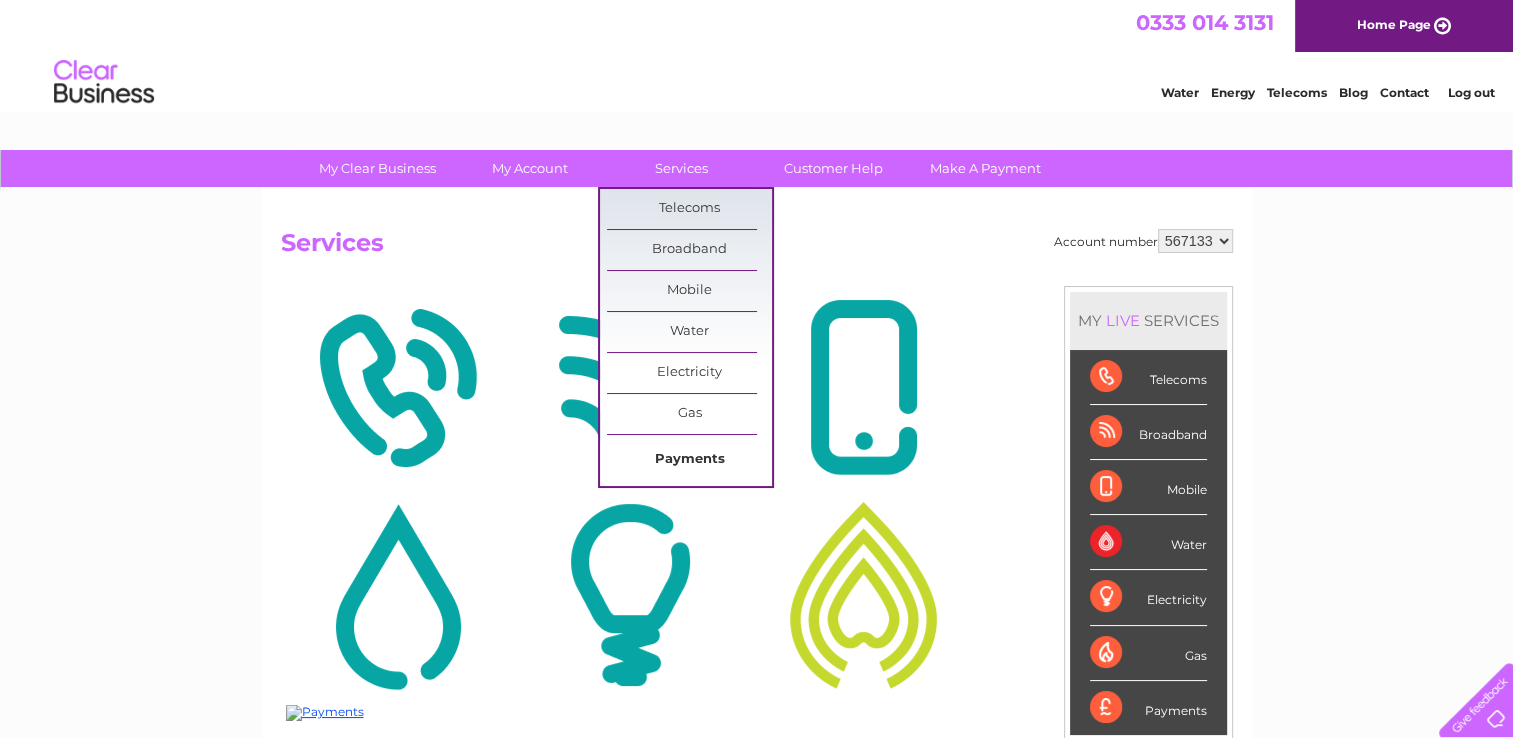 click on "Payments" at bounding box center (689, 460) 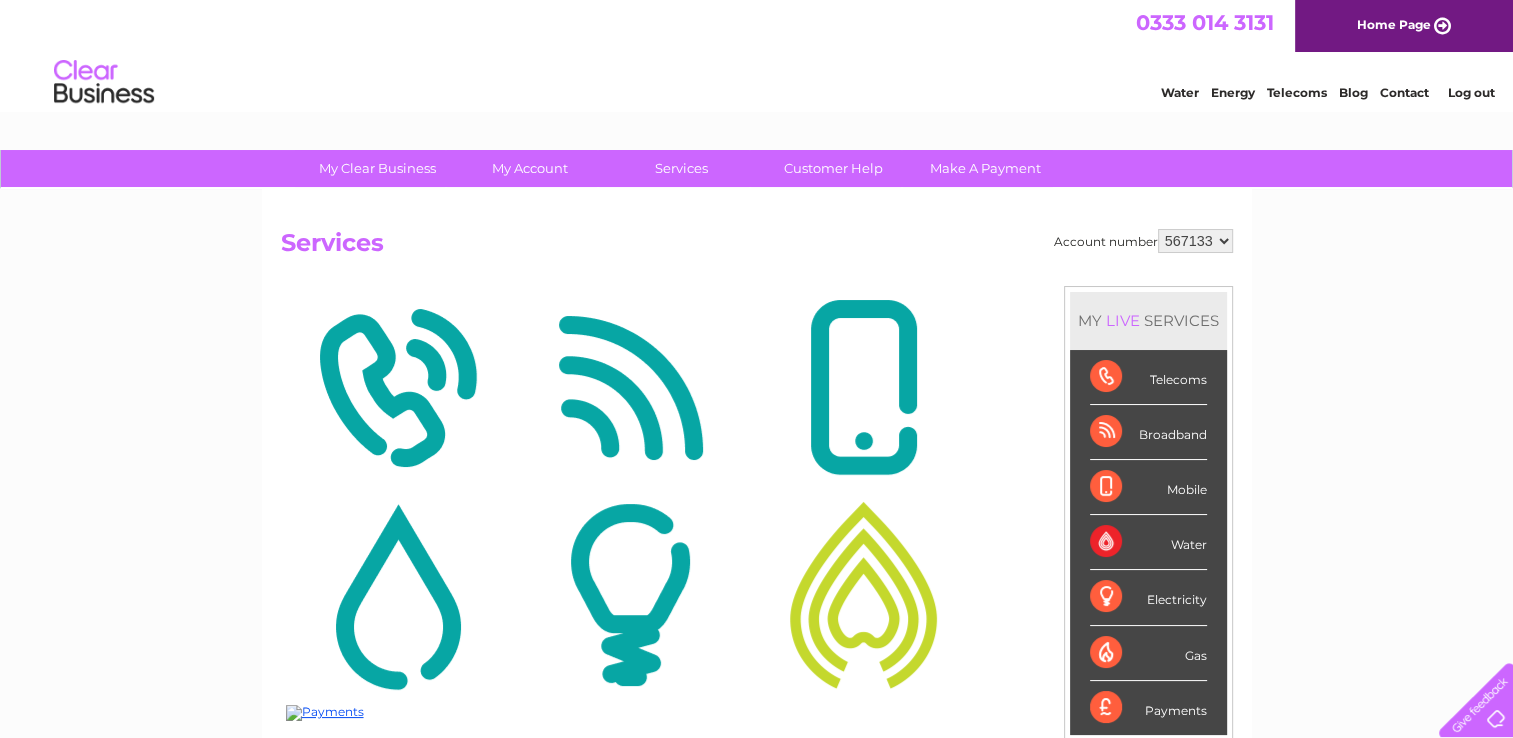 scroll, scrollTop: 0, scrollLeft: 0, axis: both 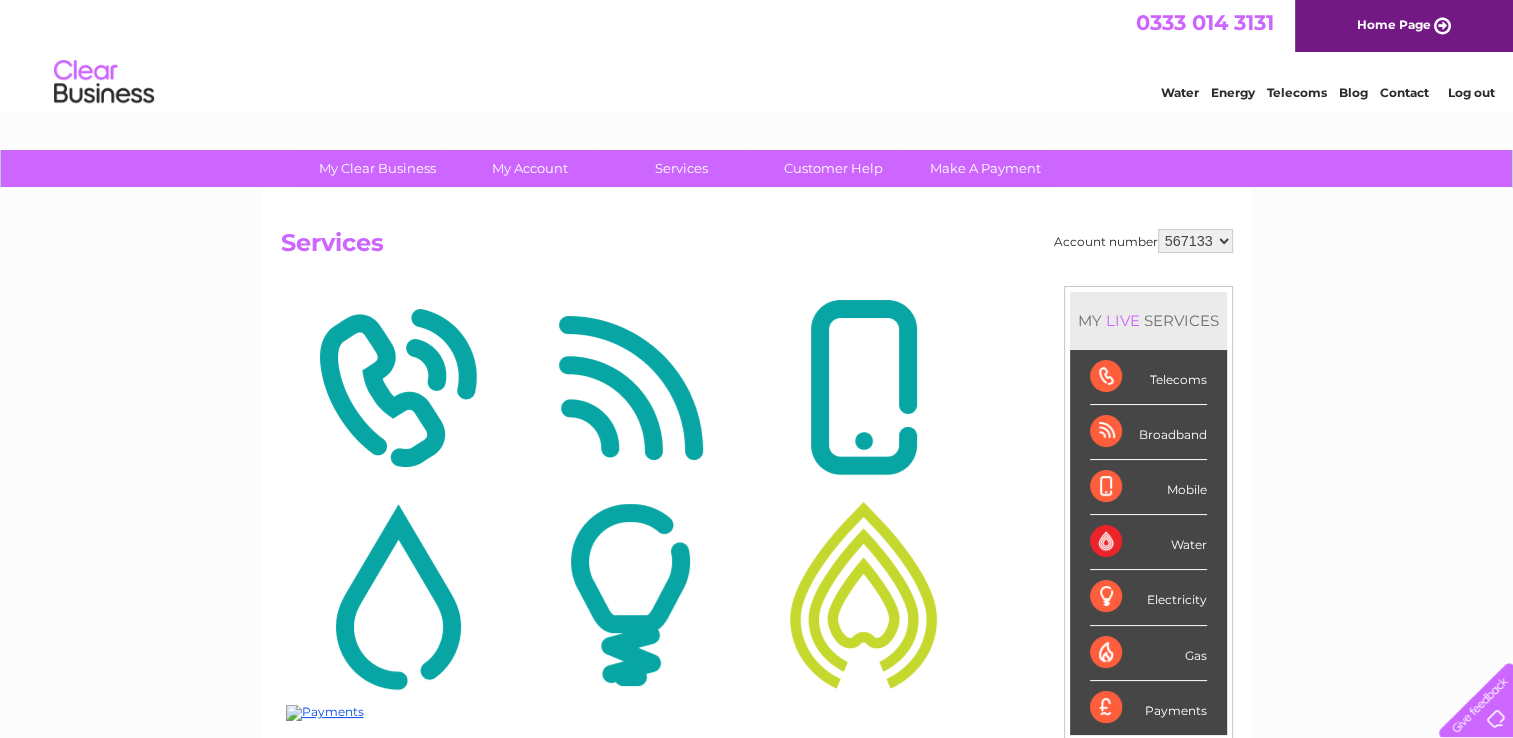 click on "567133" at bounding box center [1195, 241] 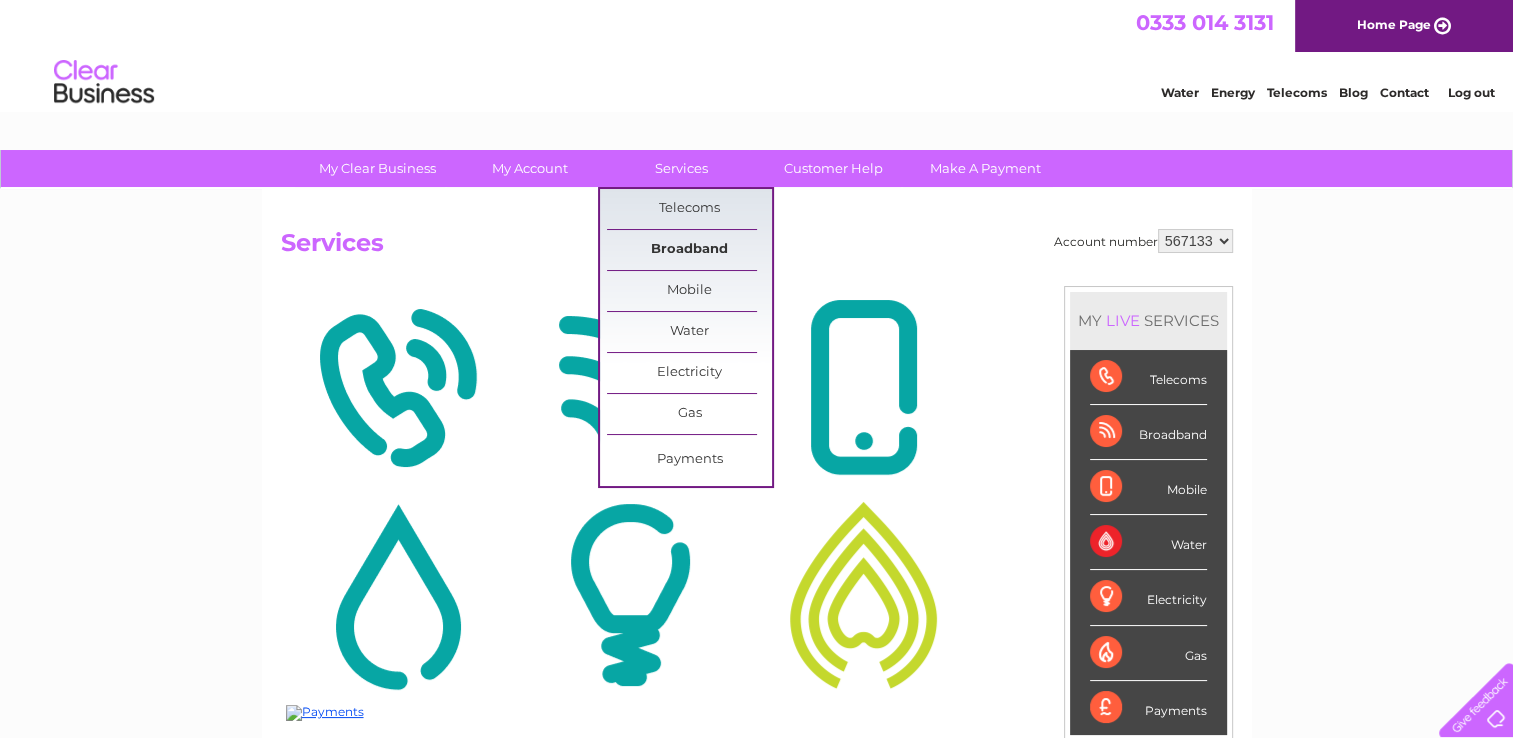 click on "Broadband" at bounding box center (689, 250) 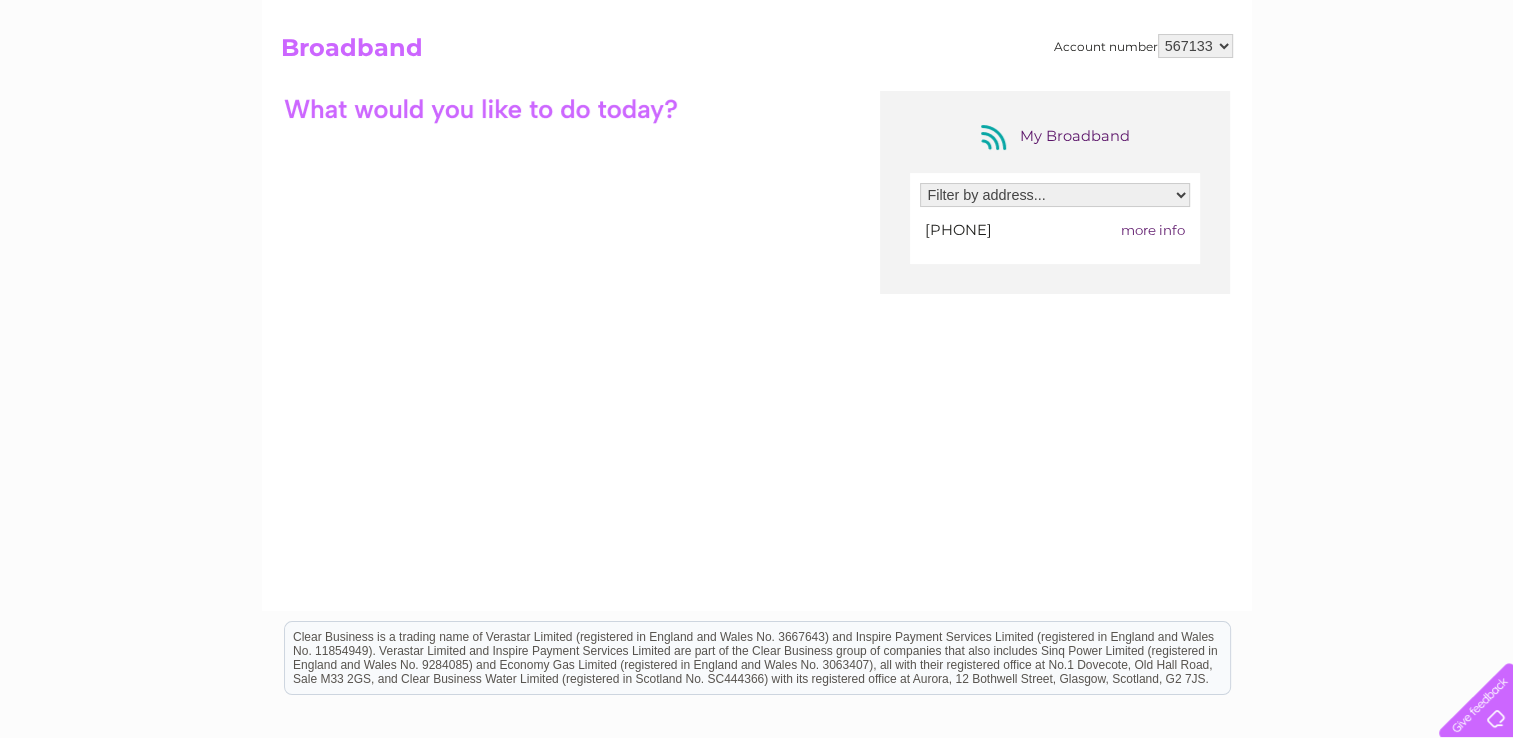 scroll, scrollTop: 200, scrollLeft: 0, axis: vertical 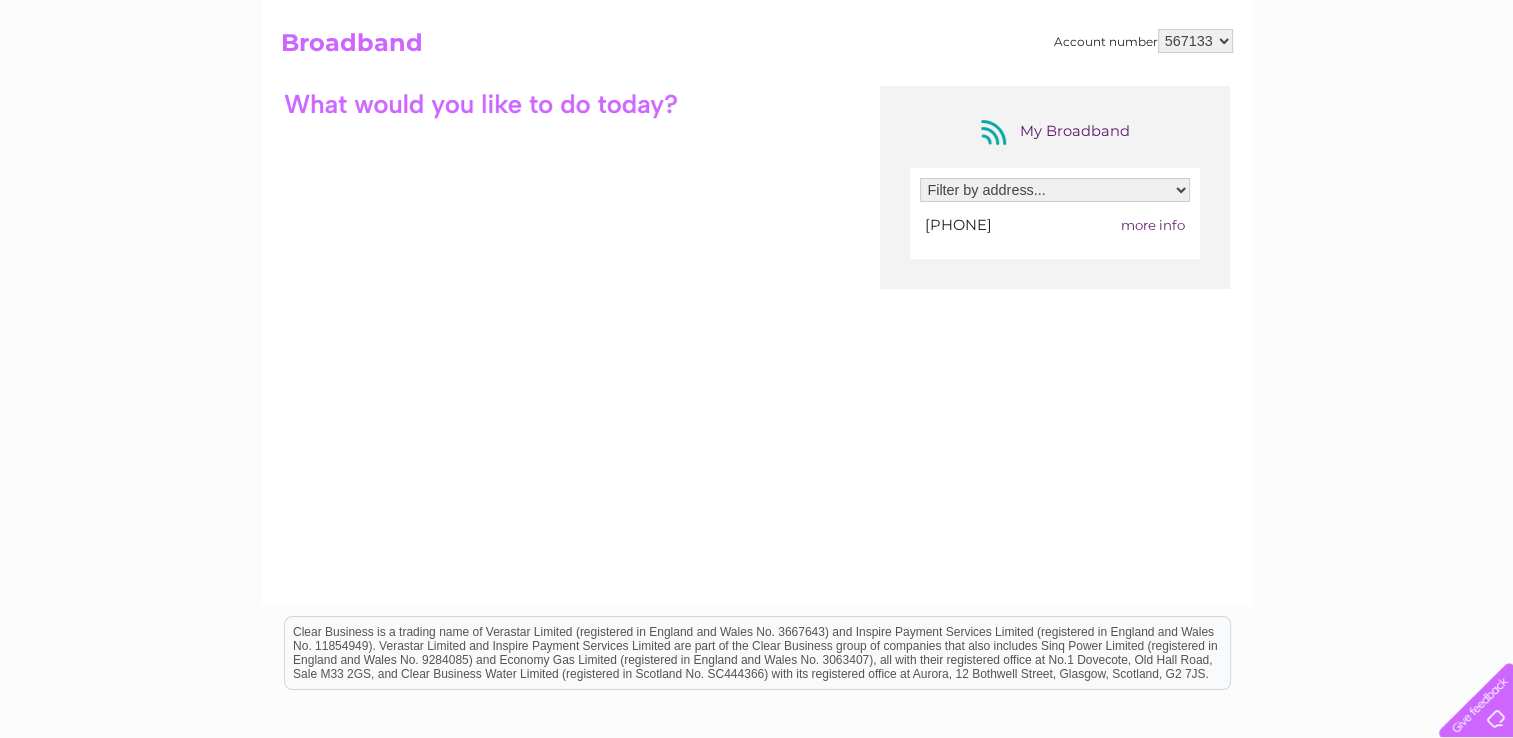 click on "more info" at bounding box center [1153, 225] 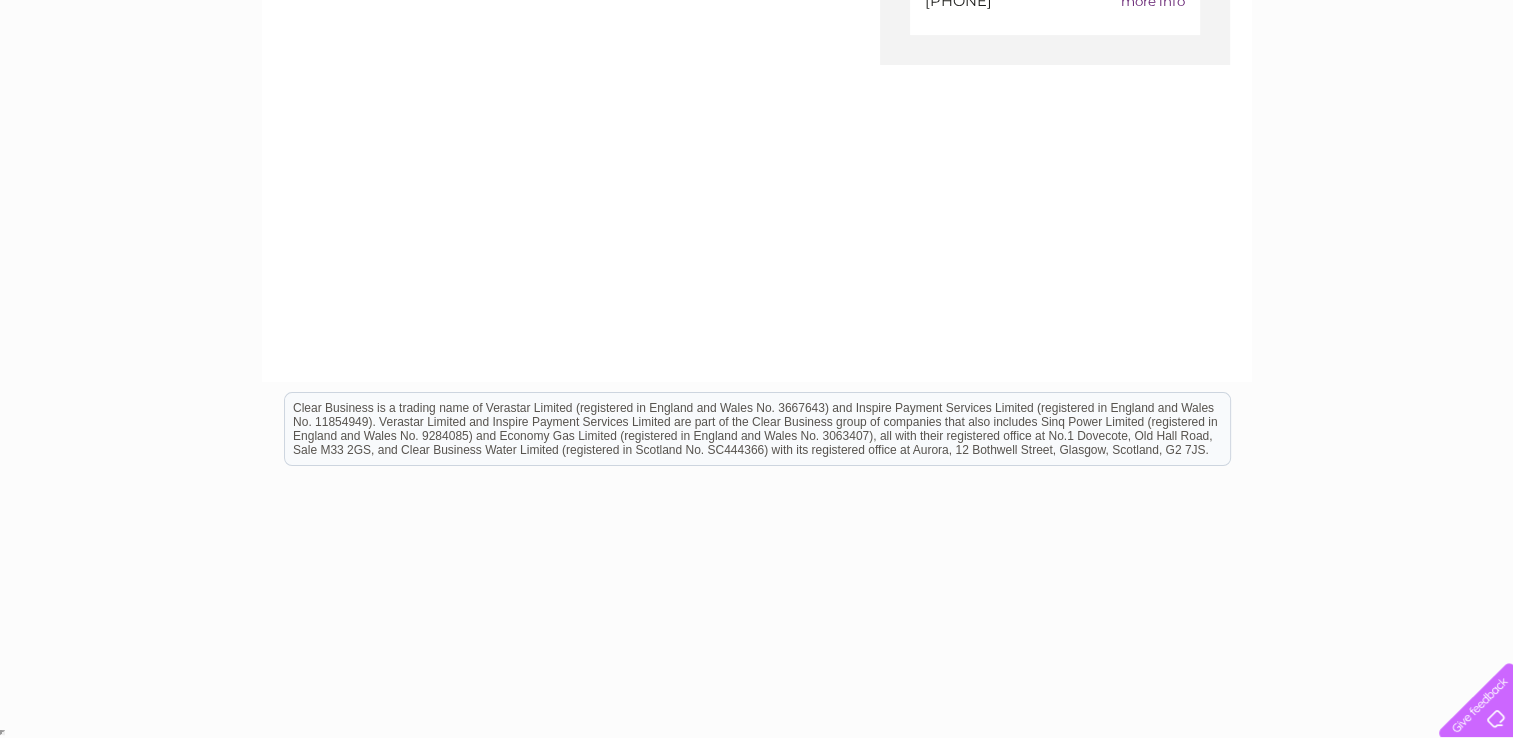 scroll, scrollTop: 0, scrollLeft: 0, axis: both 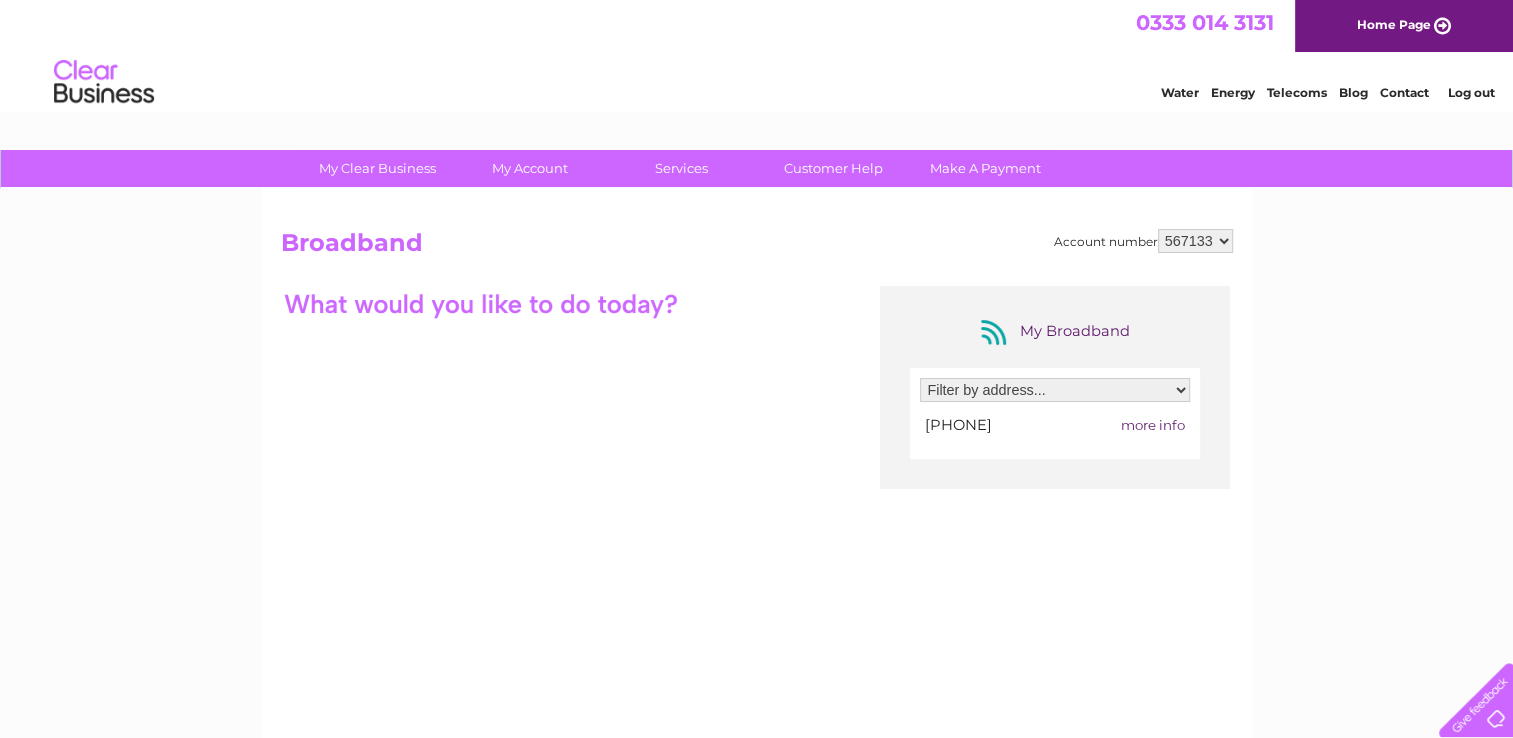 click on "Filter by address...
[COMPANY_NAME], [NUMBER] [STREET], [CITY], [COUNTY], [POSTAL_CODE]" at bounding box center (1055, 390) 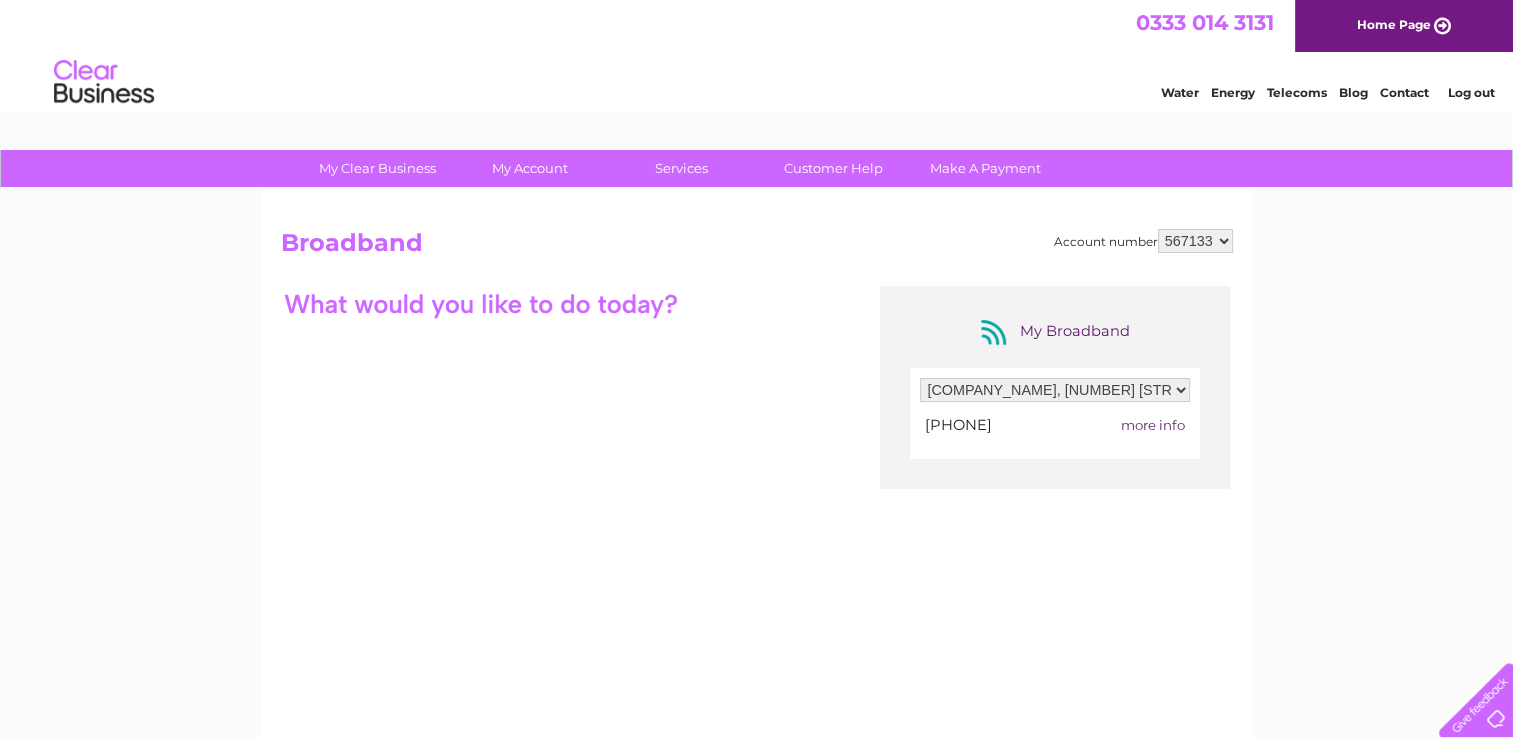 click on "Filter by address...
[COMPANY_NAME], [NUMBER] [STREET], [CITY], [COUNTY], [POSTAL_CODE]" at bounding box center (1055, 390) 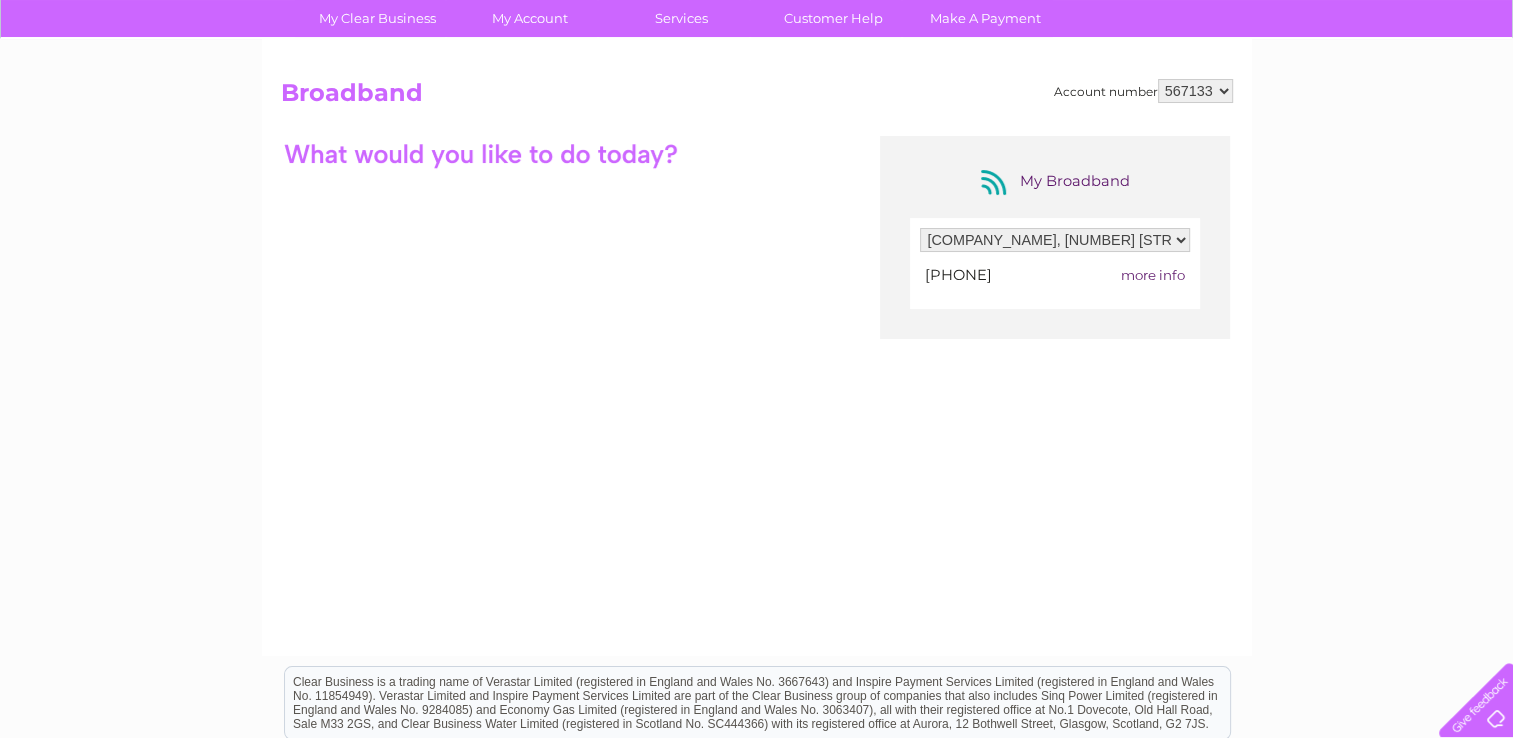 scroll, scrollTop: 0, scrollLeft: 0, axis: both 